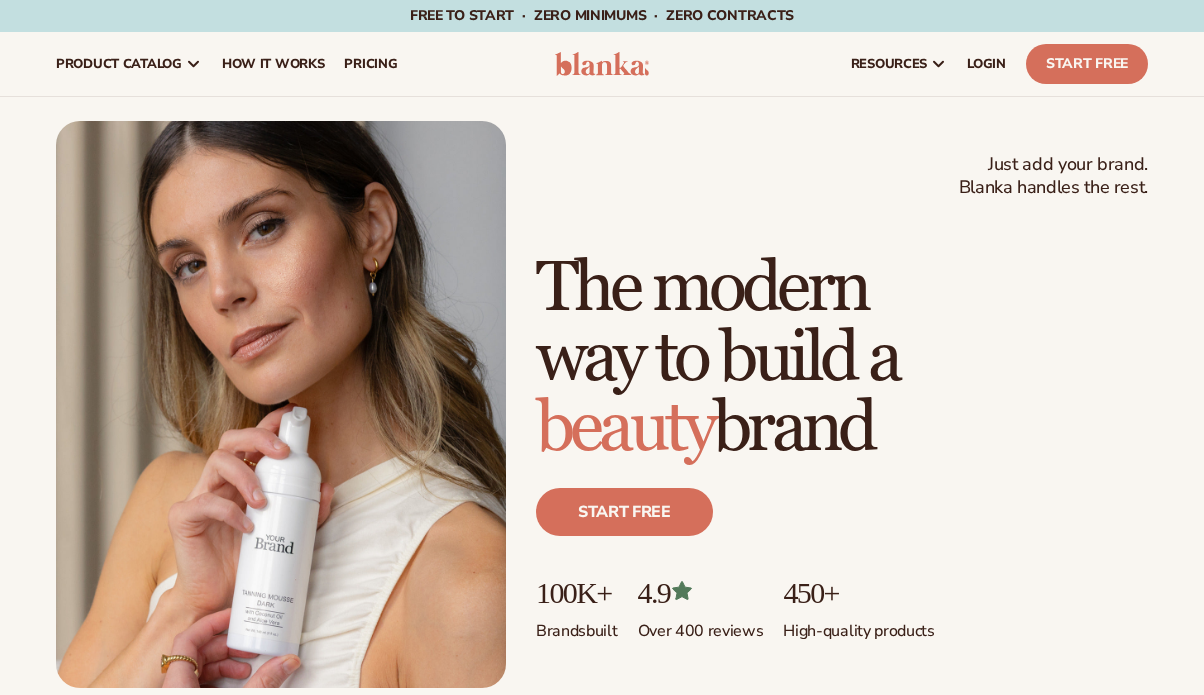 scroll, scrollTop: 0, scrollLeft: 0, axis: both 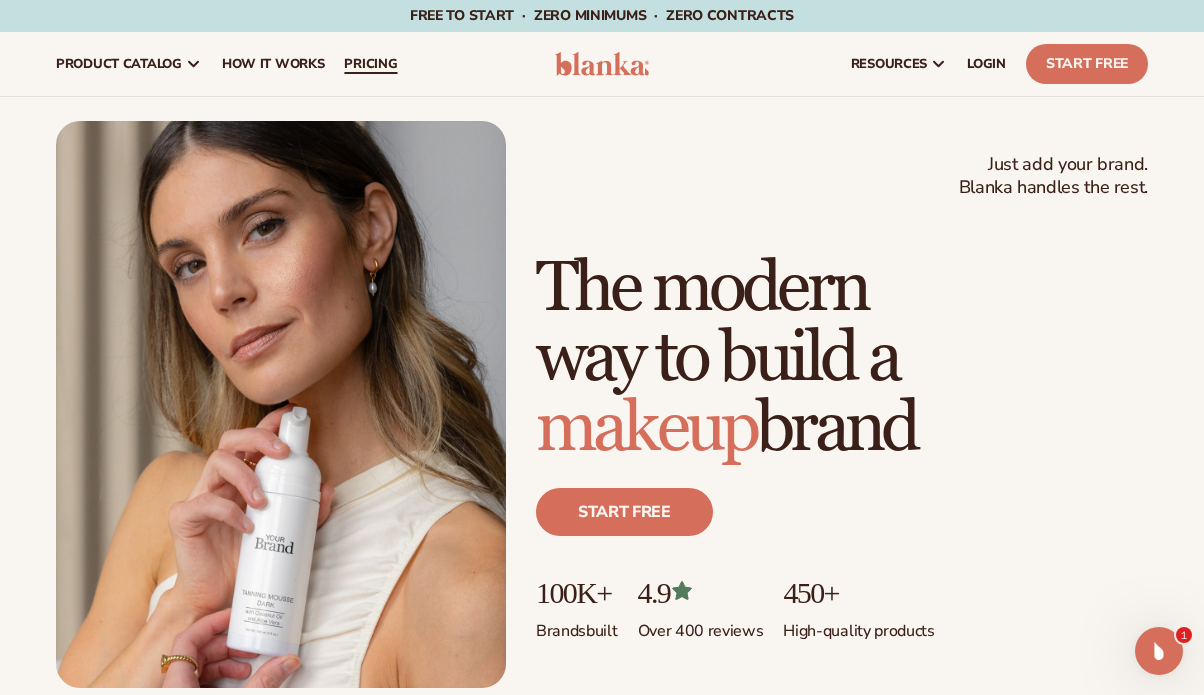 click on "pricing" at bounding box center (370, 64) 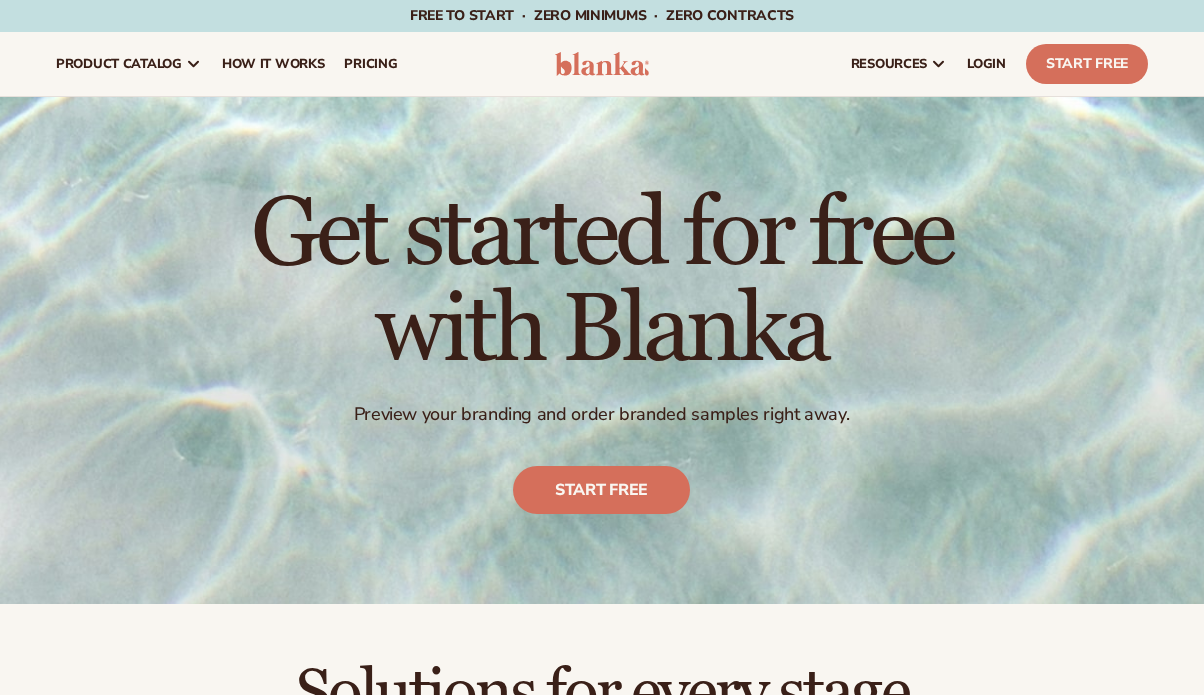 scroll, scrollTop: 0, scrollLeft: 0, axis: both 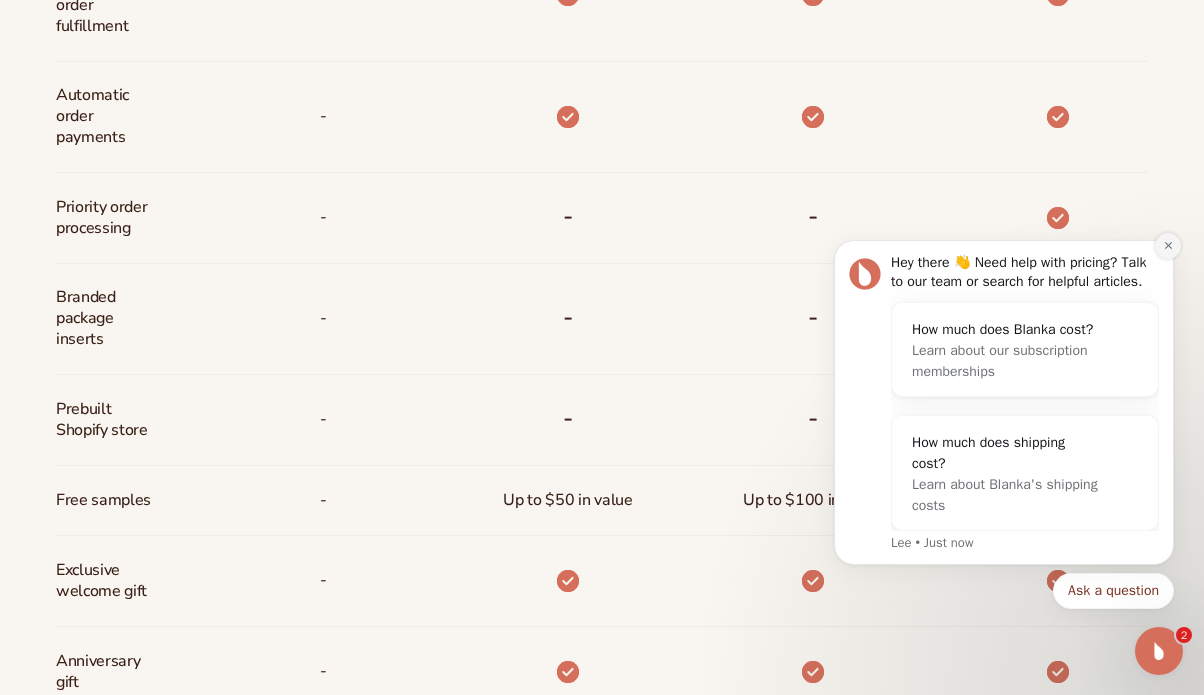 click at bounding box center [1168, 246] 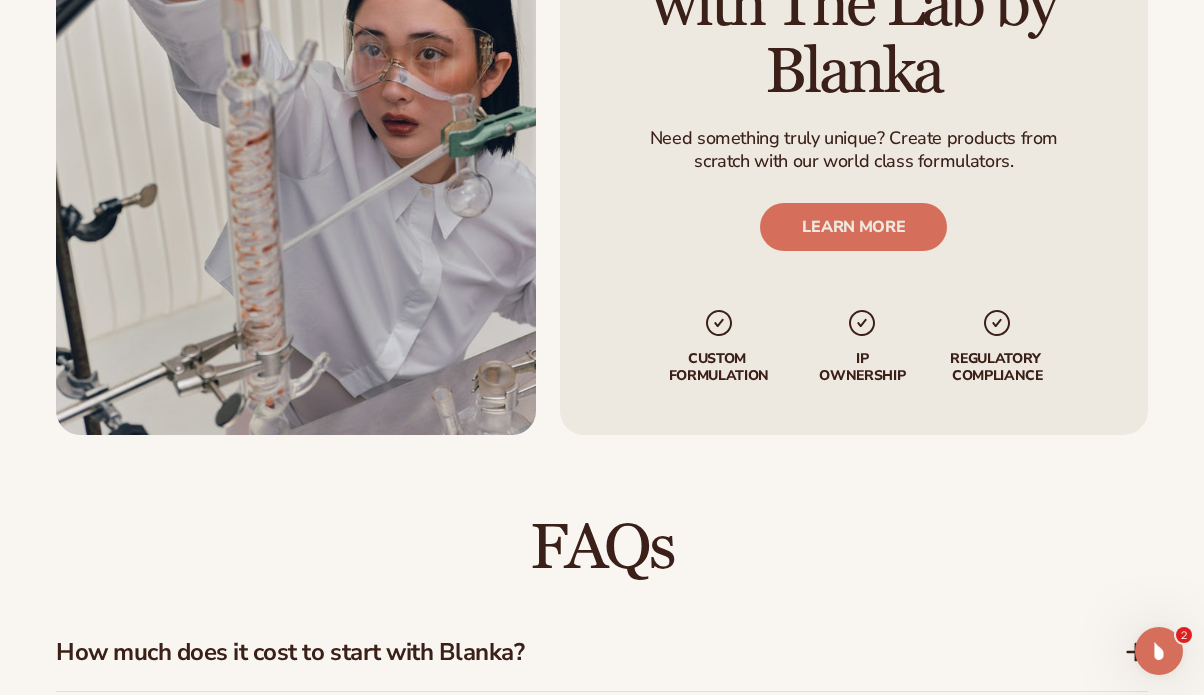 scroll, scrollTop: 2600, scrollLeft: 0, axis: vertical 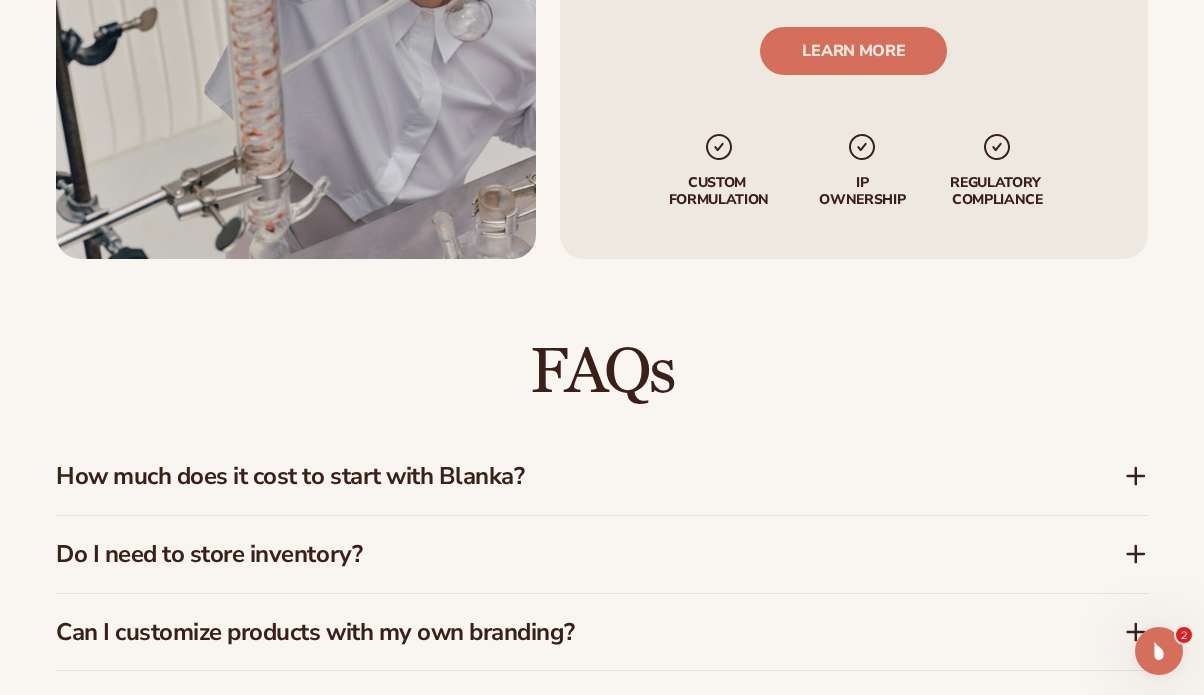 click 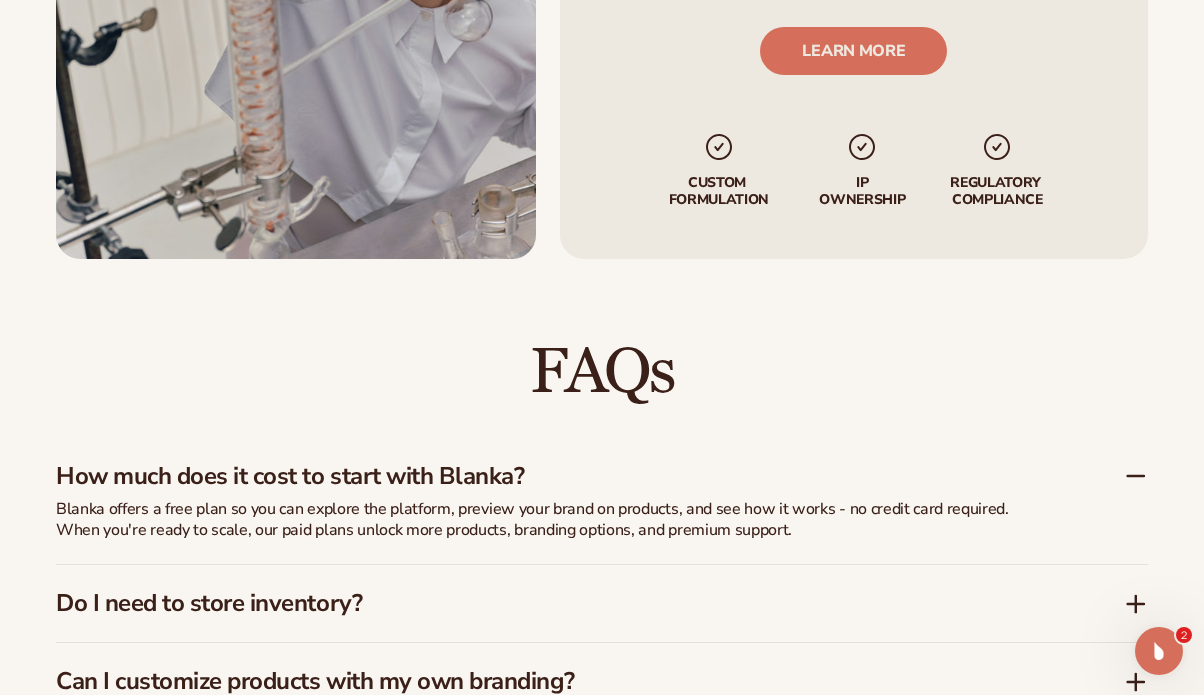 scroll, scrollTop: 2700, scrollLeft: 0, axis: vertical 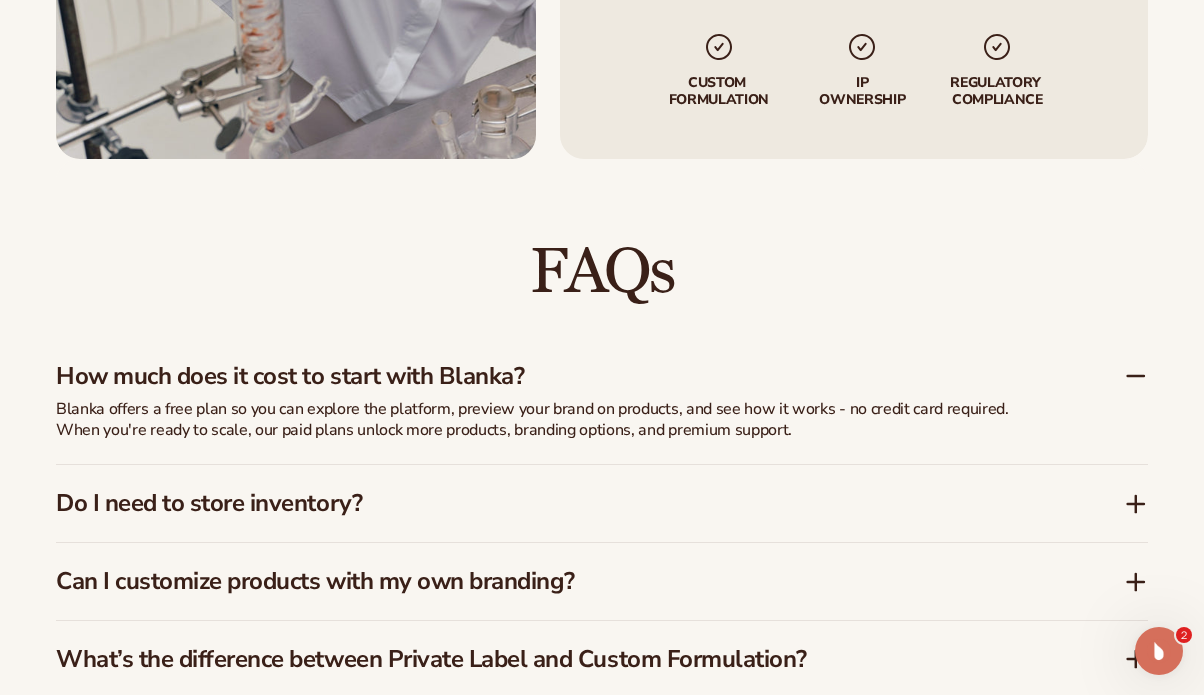 click on "Do I need to store inventory?" at bounding box center [560, 503] 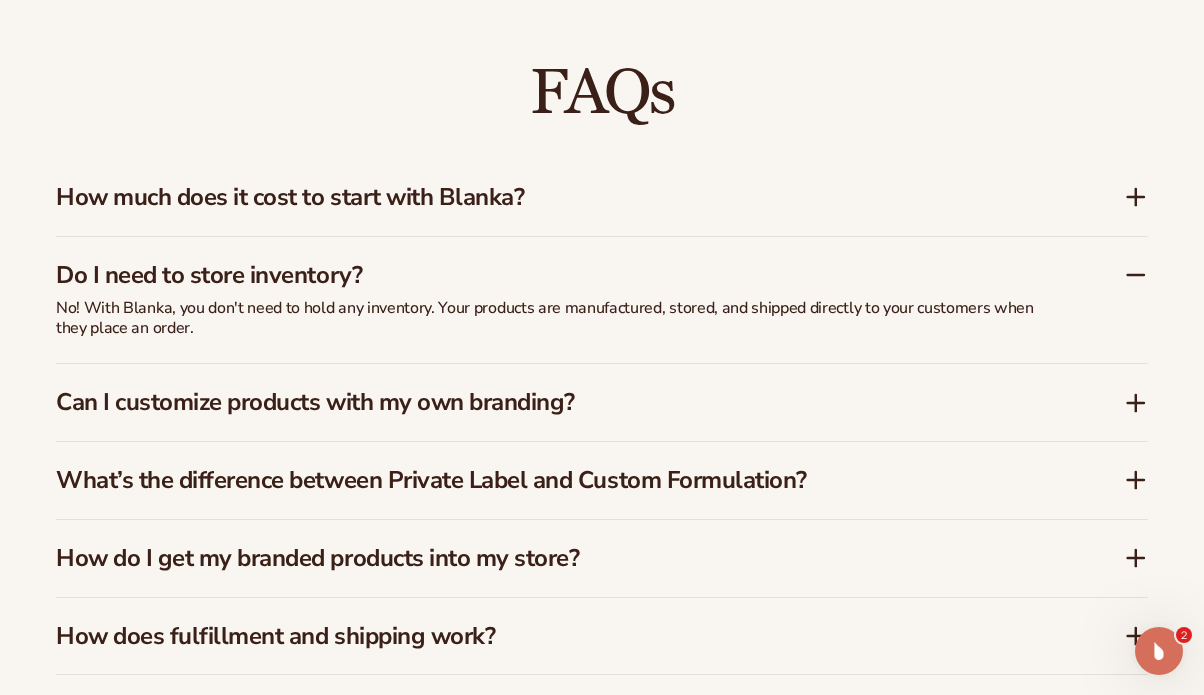 scroll, scrollTop: 2900, scrollLeft: 0, axis: vertical 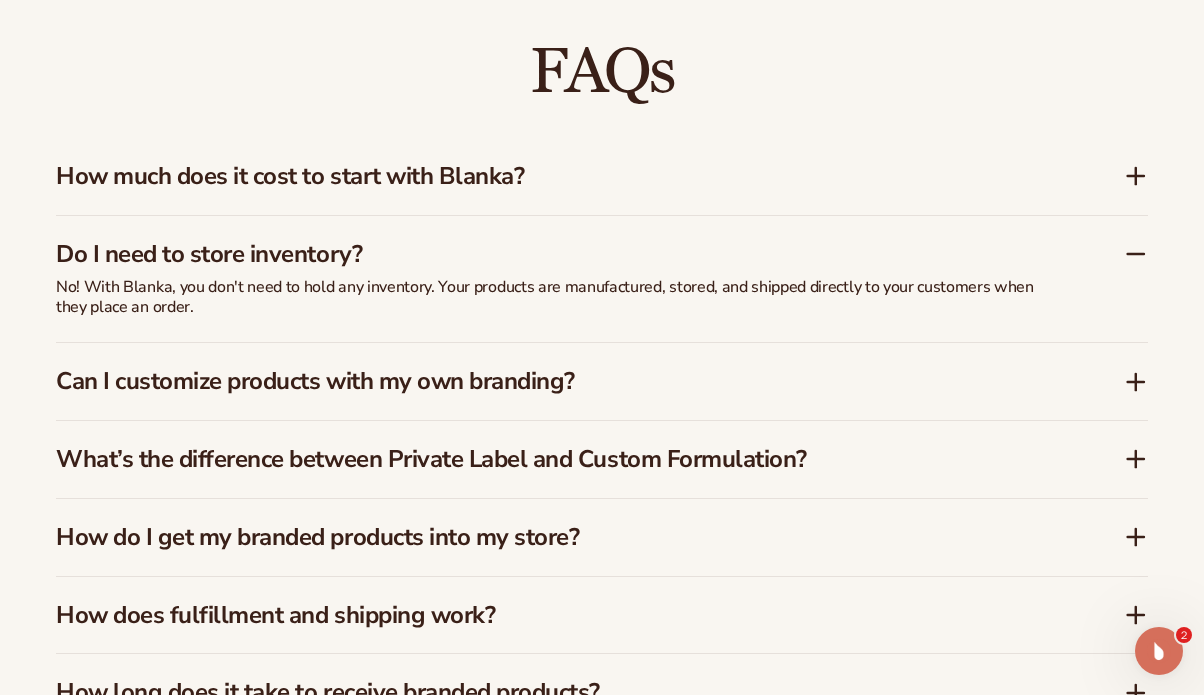 click on "Can I customize products with my own branding?" at bounding box center [560, 381] 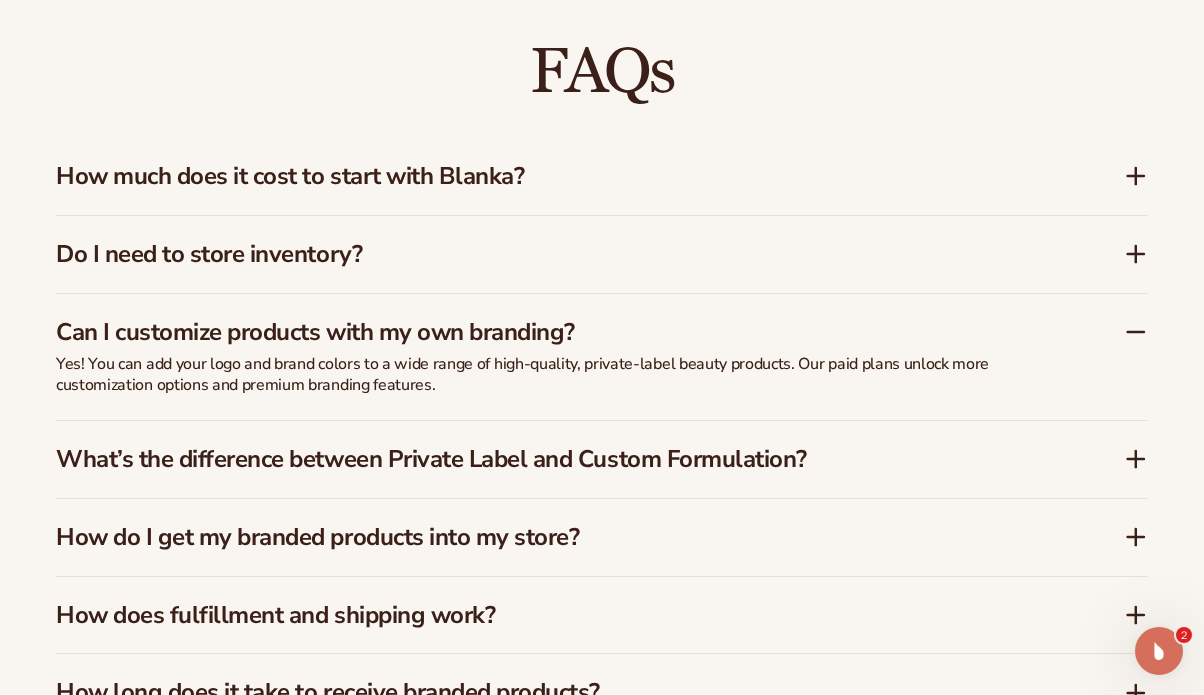click on "What’s the difference between Private Label and Custom Formulation?" at bounding box center (560, 459) 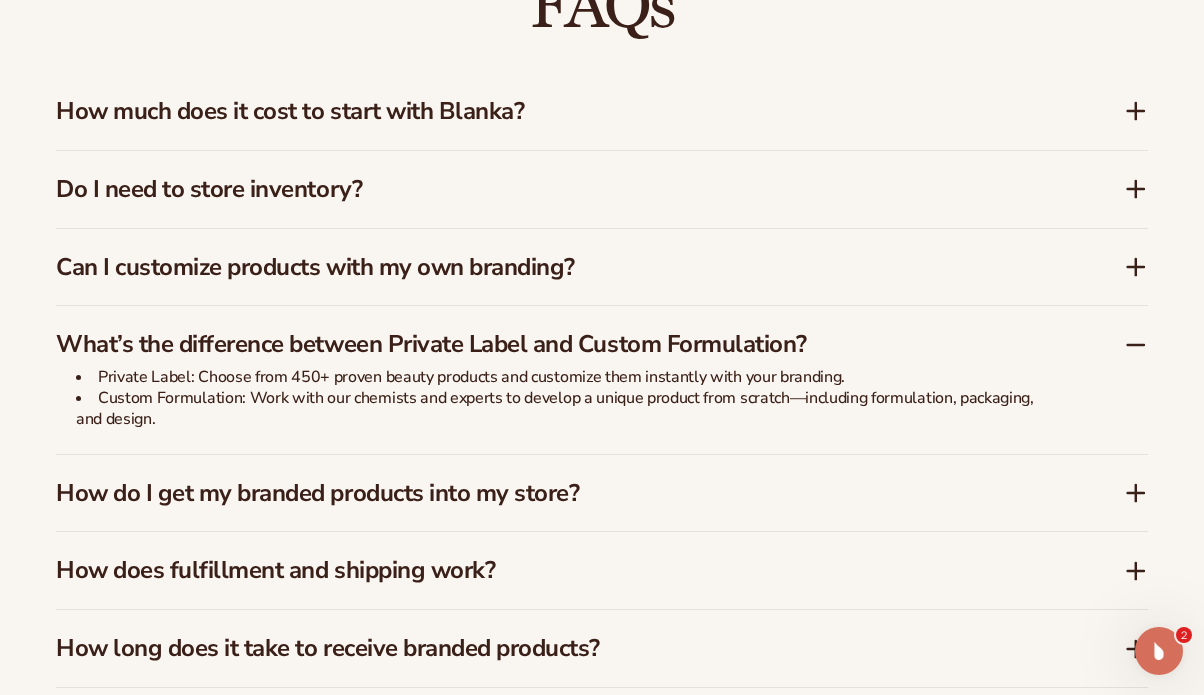 scroll, scrollTop: 3000, scrollLeft: 0, axis: vertical 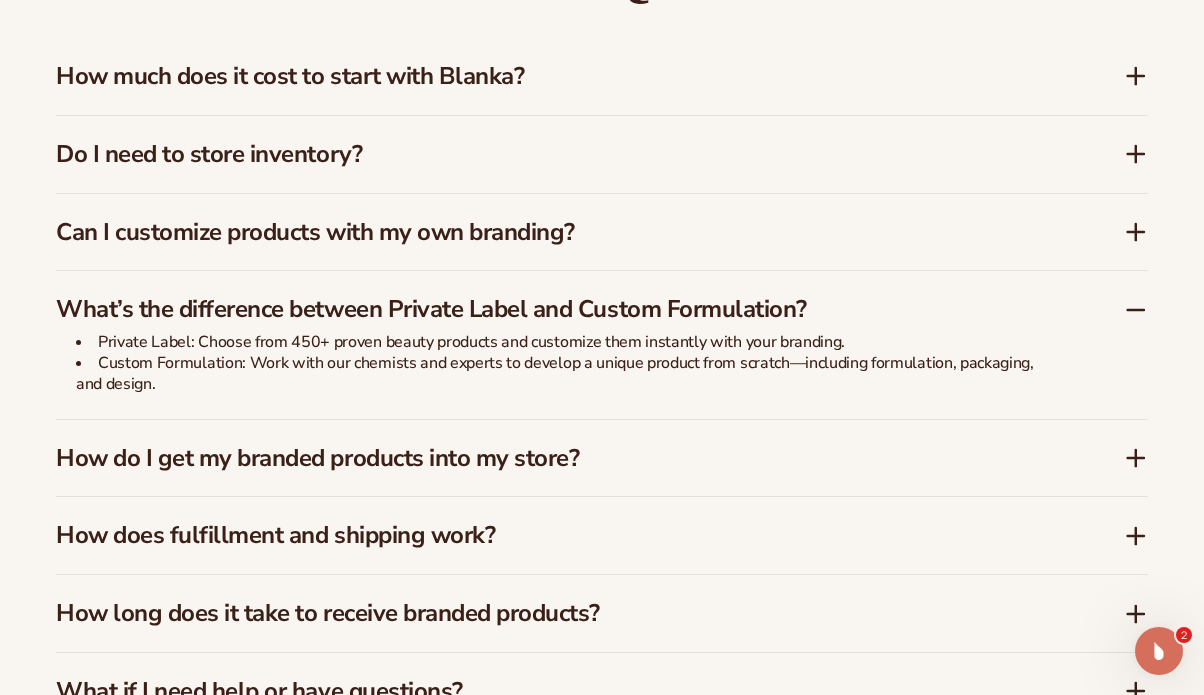 click on "How do I get my branded products into my store?" at bounding box center [560, 458] 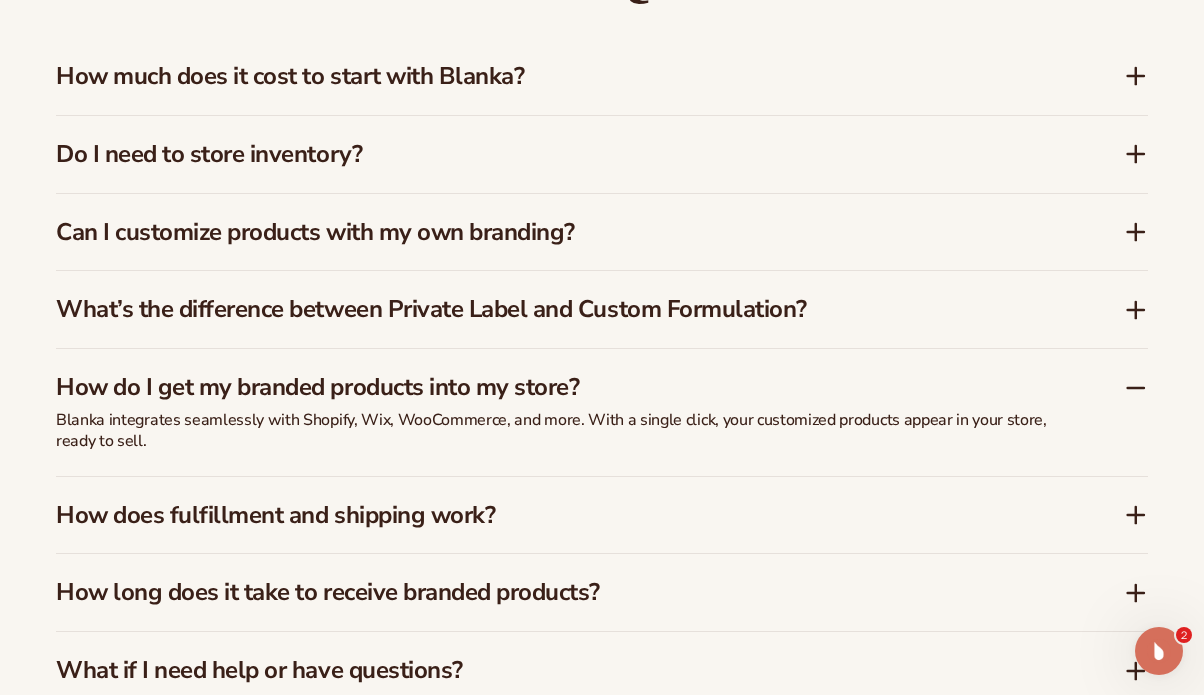 click on "How does fulfillment and shipping work?" at bounding box center [560, 515] 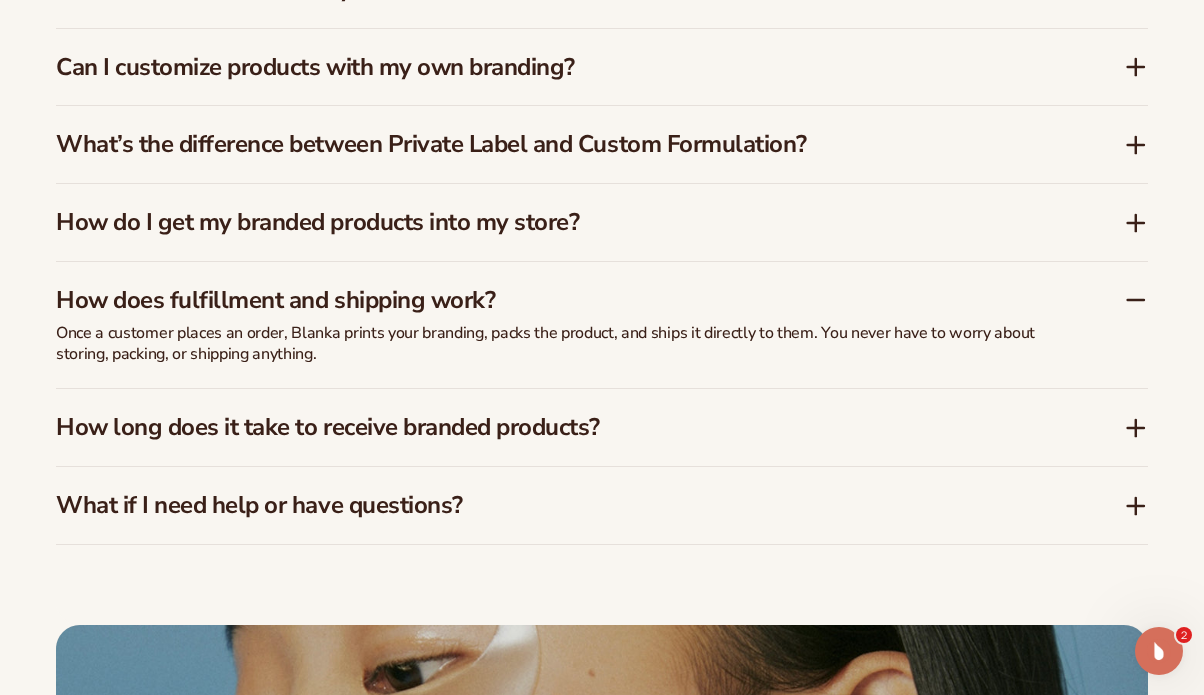 scroll, scrollTop: 3200, scrollLeft: 0, axis: vertical 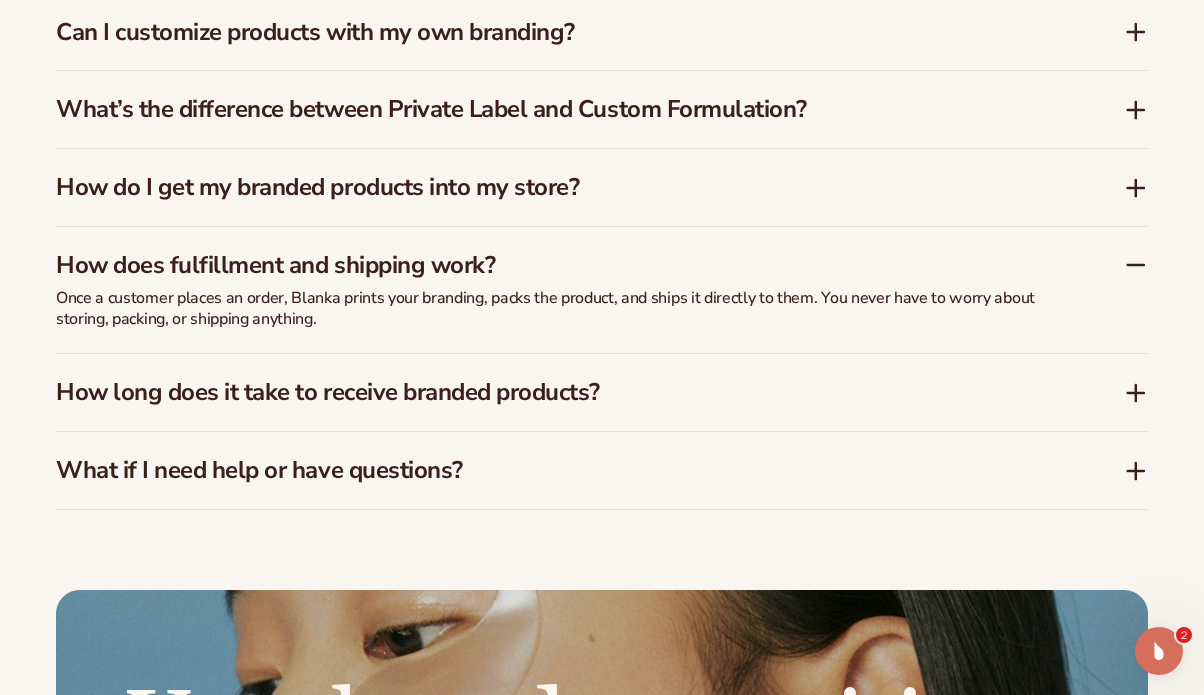 click on "How long does it take to receive branded products?" at bounding box center [560, 392] 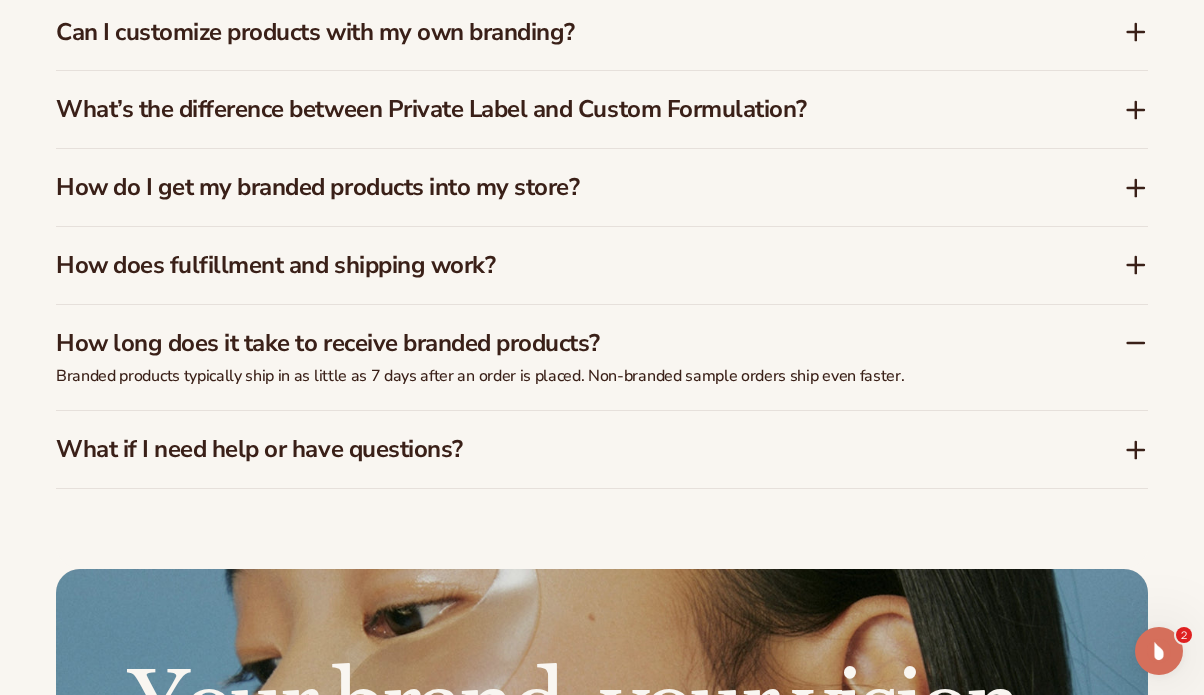 click on "What if I need help or have questions?" at bounding box center (560, 449) 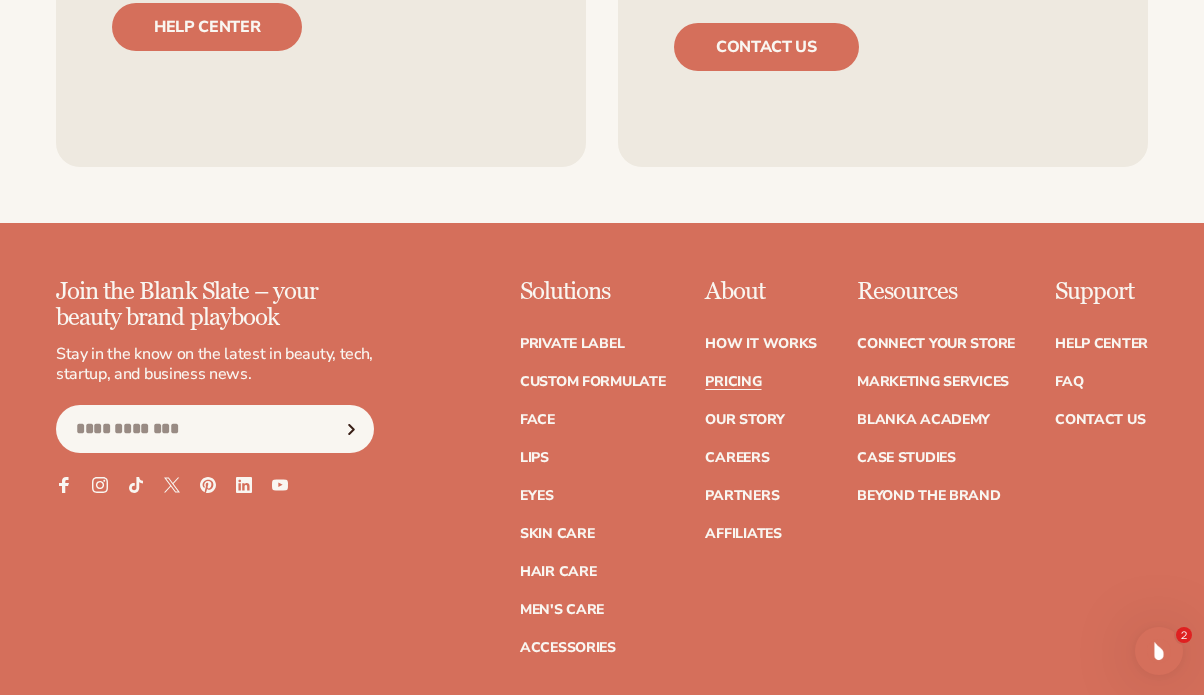 scroll, scrollTop: 4600, scrollLeft: 0, axis: vertical 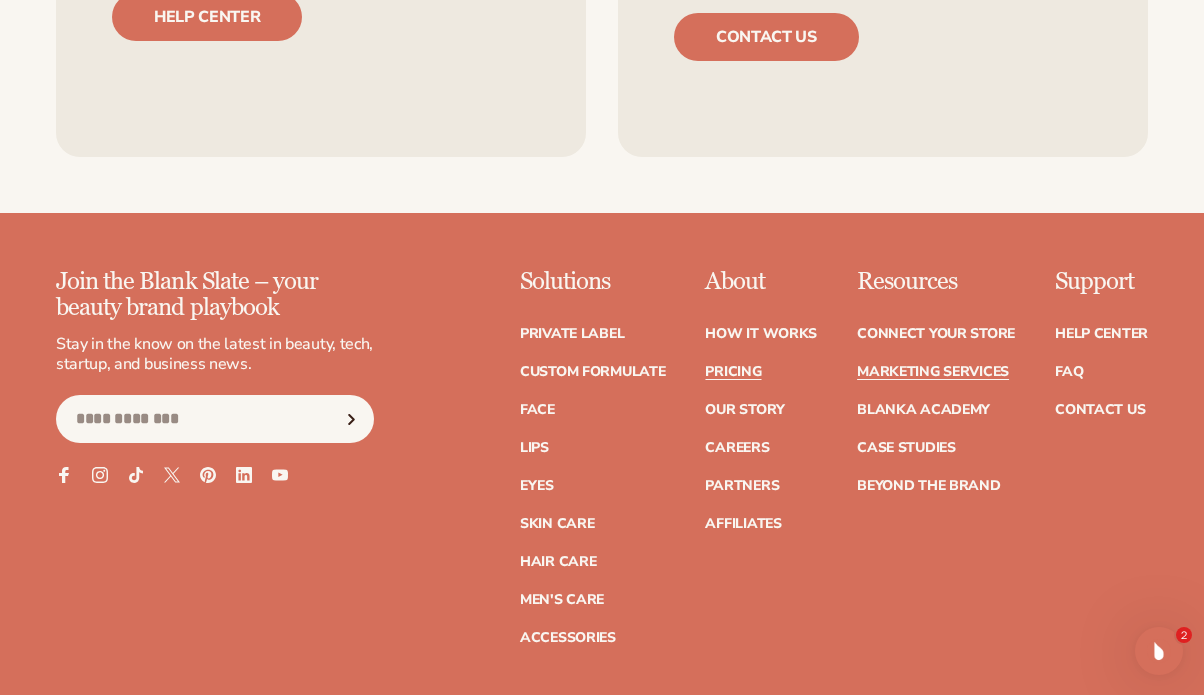 click on "Marketing services" at bounding box center [933, 372] 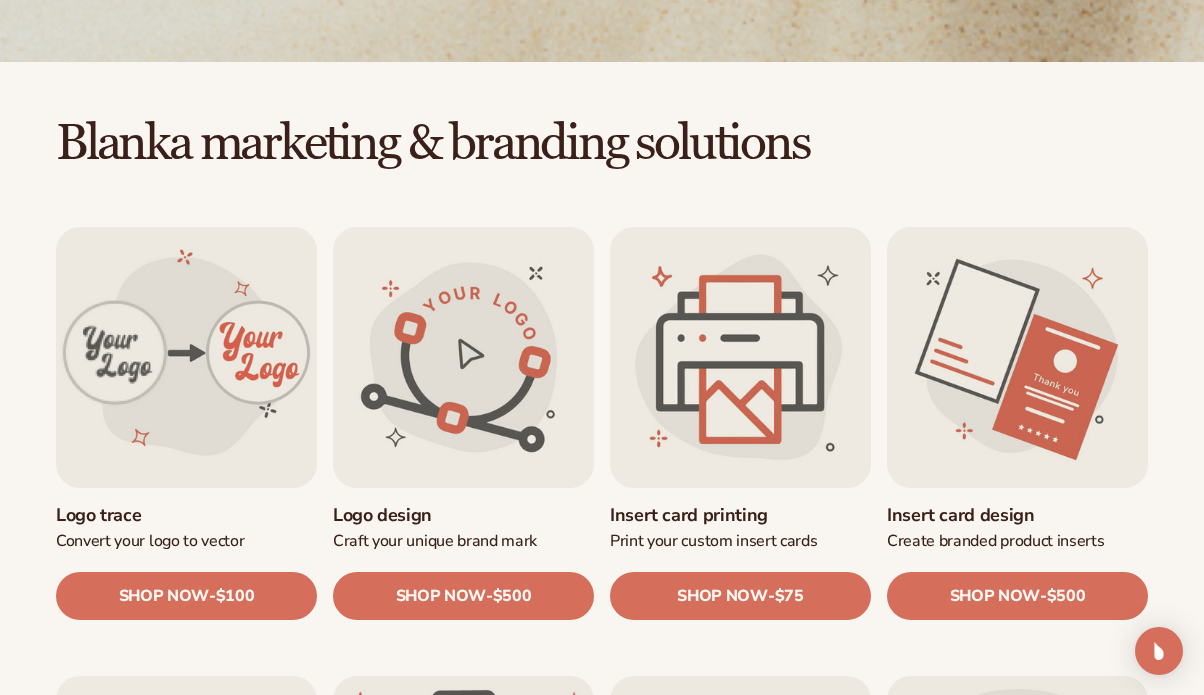 scroll, scrollTop: 500, scrollLeft: 0, axis: vertical 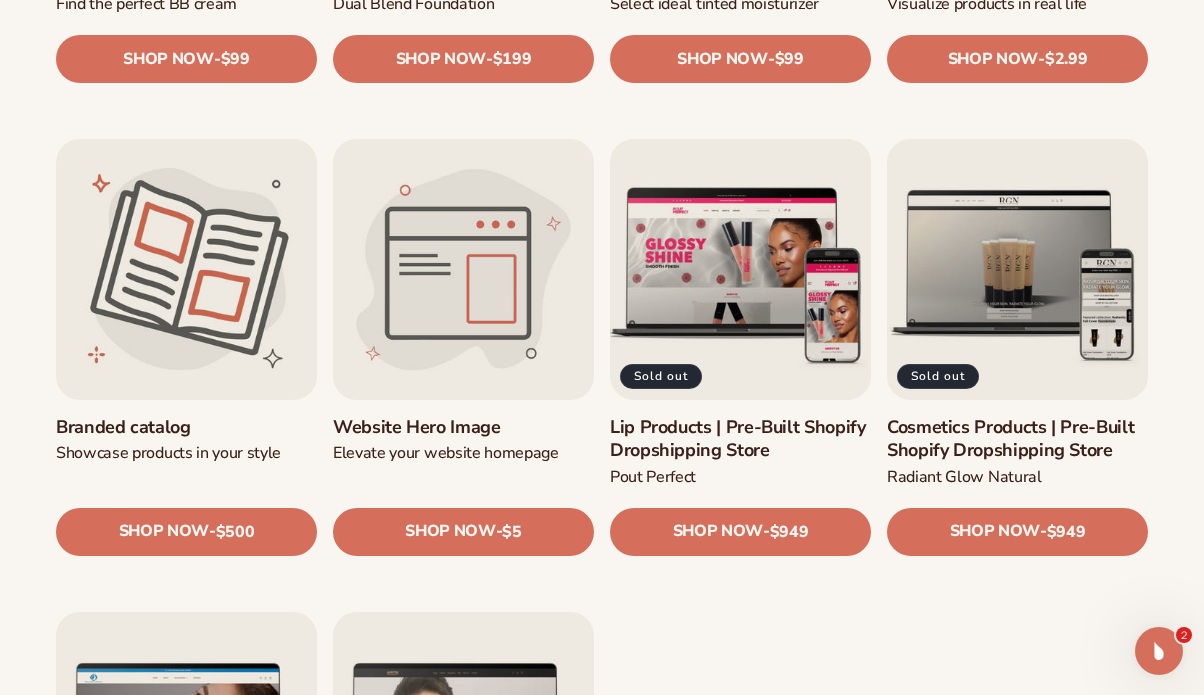 click on "Lip Products | Pre-Built Shopify Dropshipping Store" at bounding box center (740, 439) 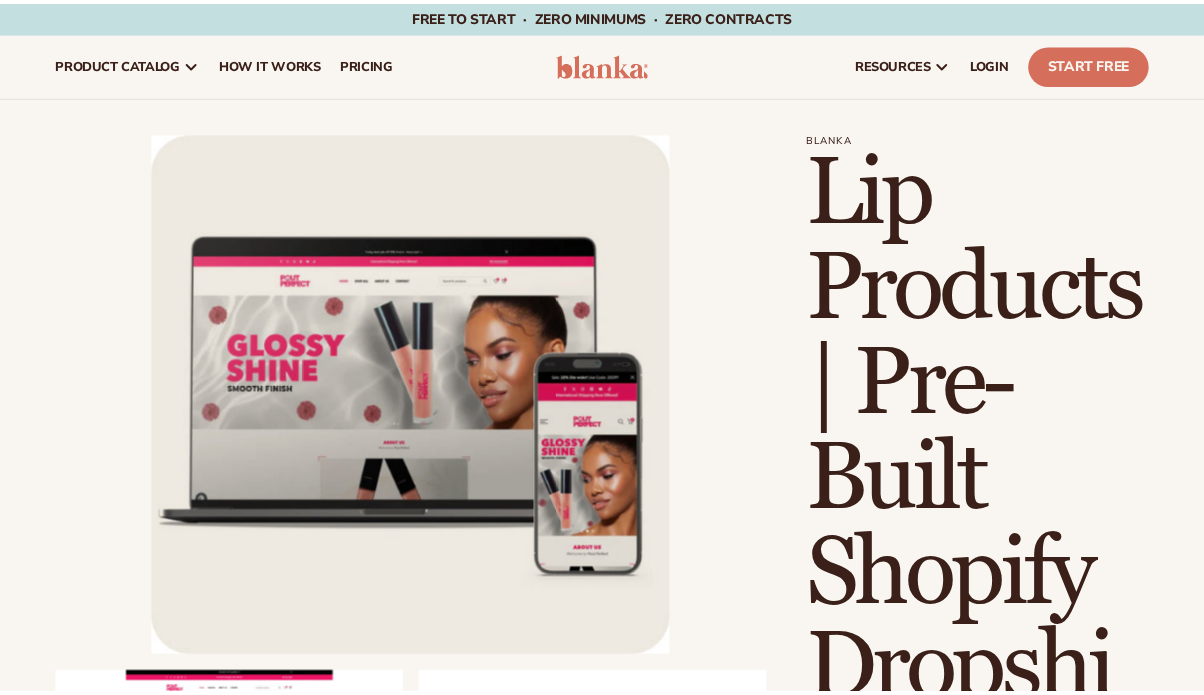 scroll, scrollTop: 0, scrollLeft: 0, axis: both 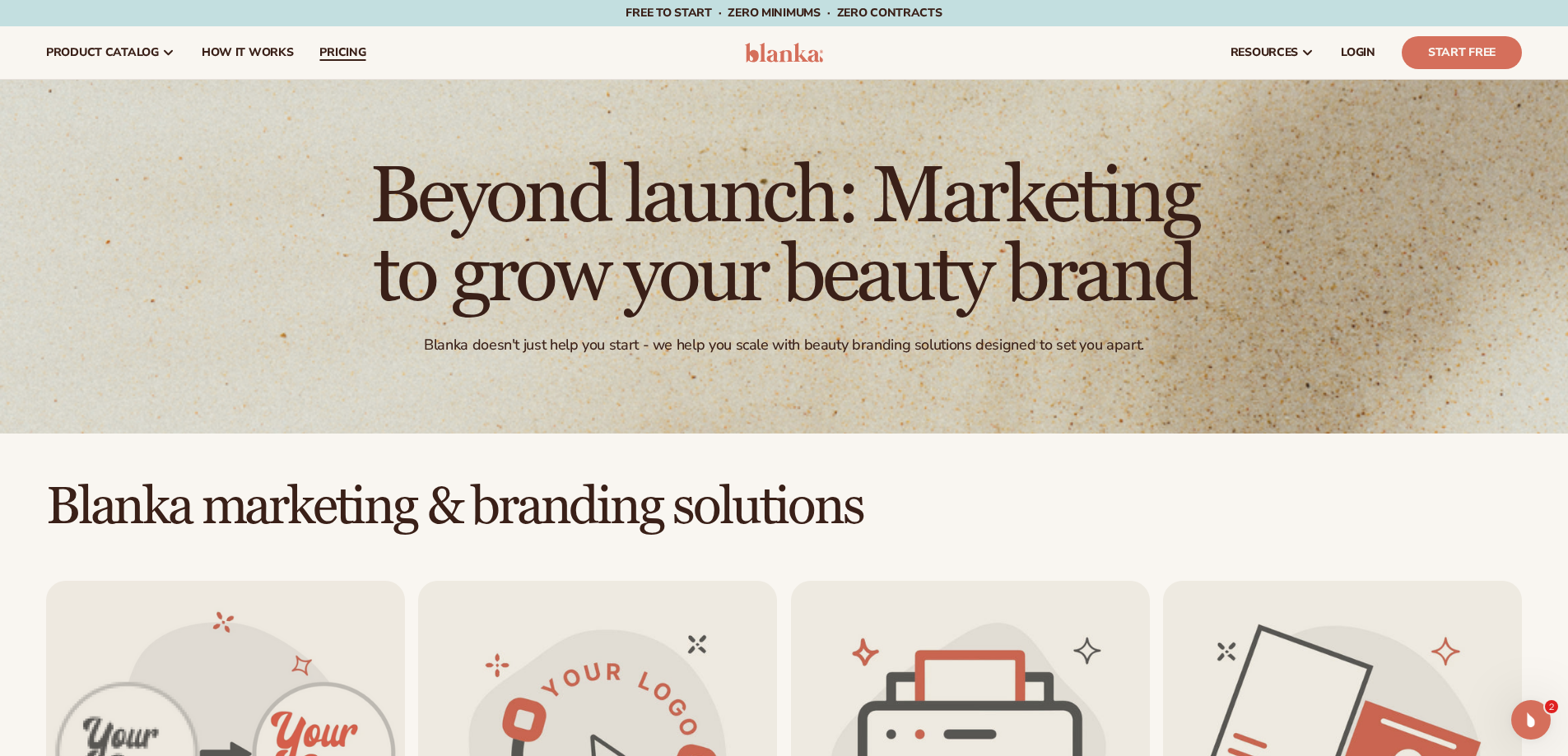 click on "pricing" at bounding box center (342, 53) 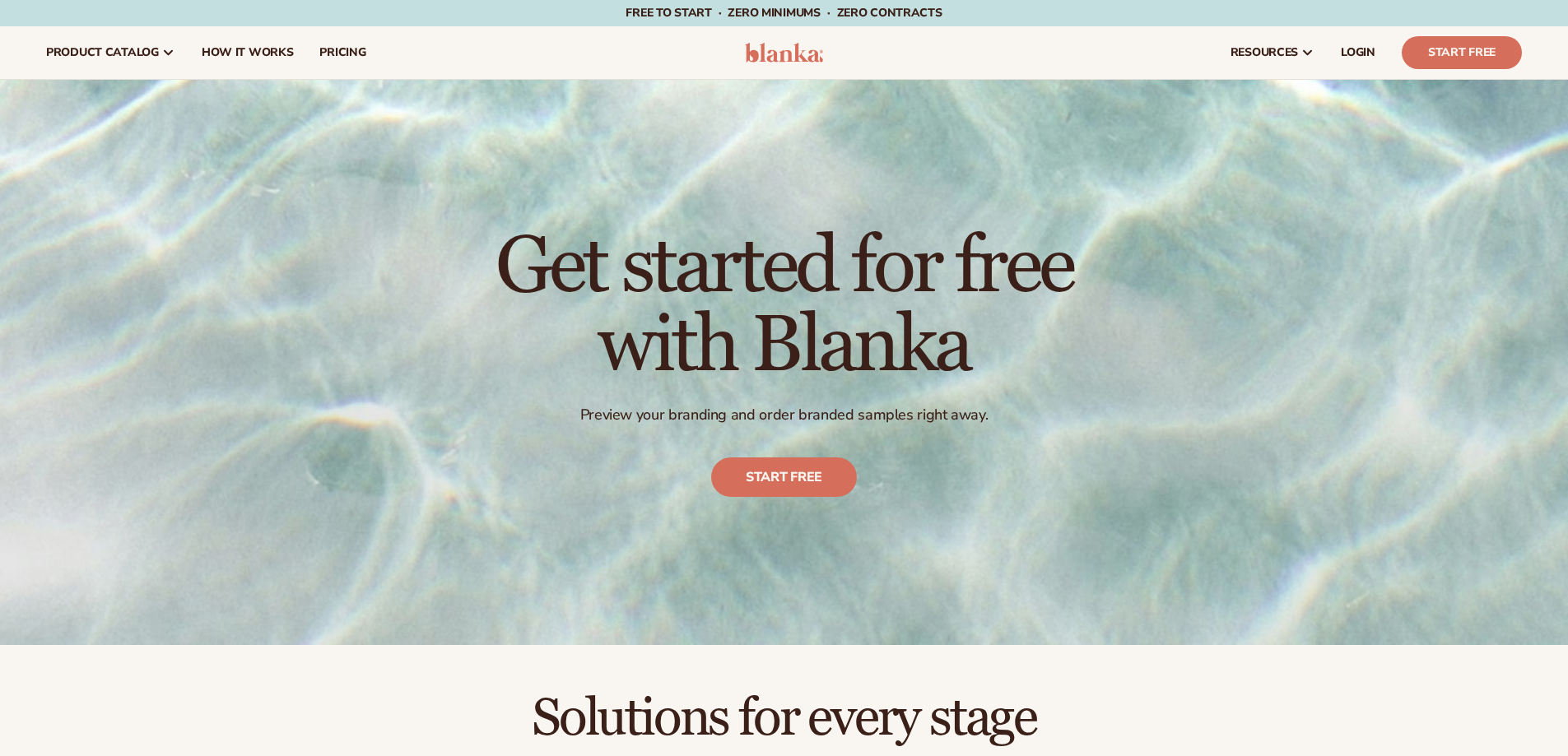 scroll, scrollTop: 0, scrollLeft: 0, axis: both 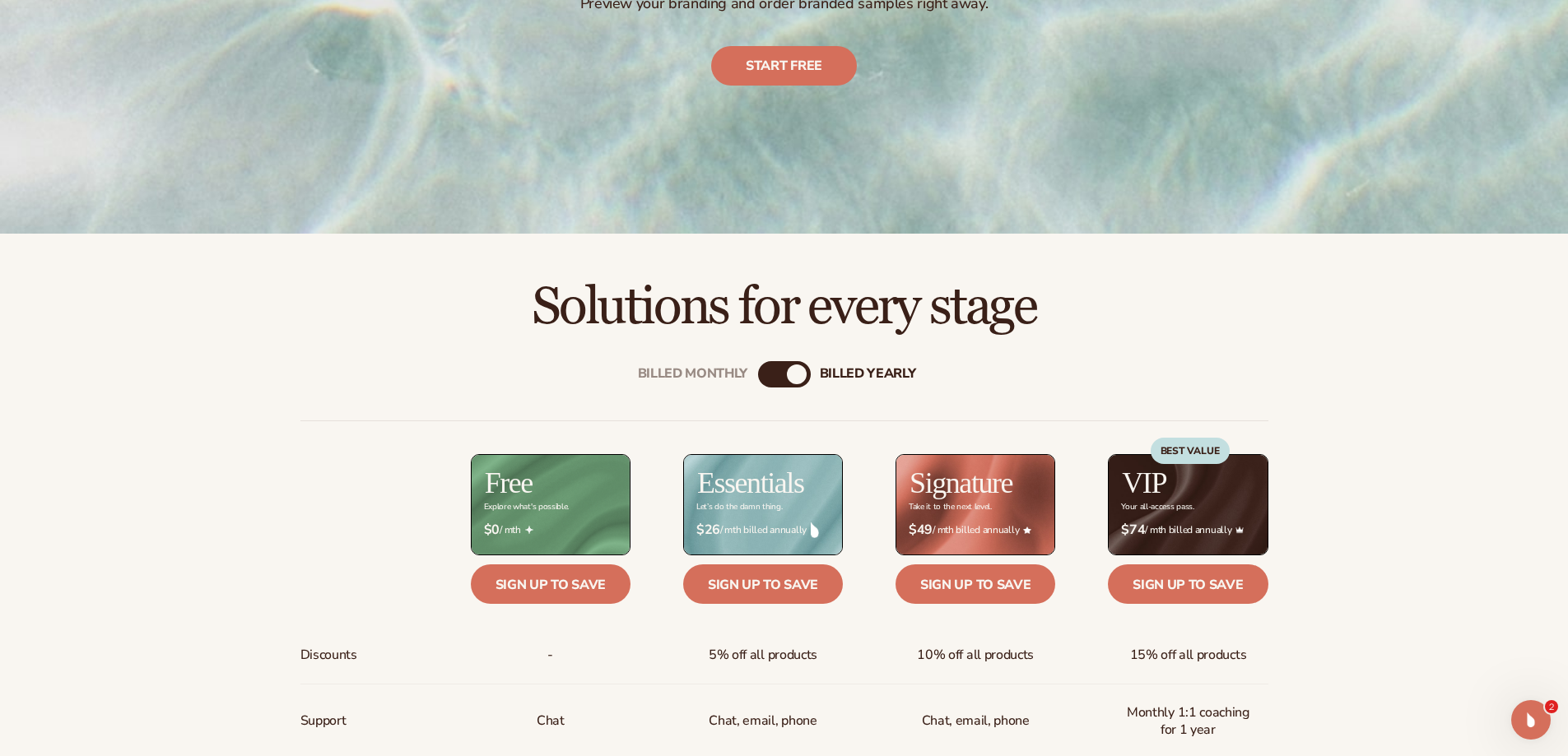 click on "Billed Monthly
billed Yearly" at bounding box center [784, 374] 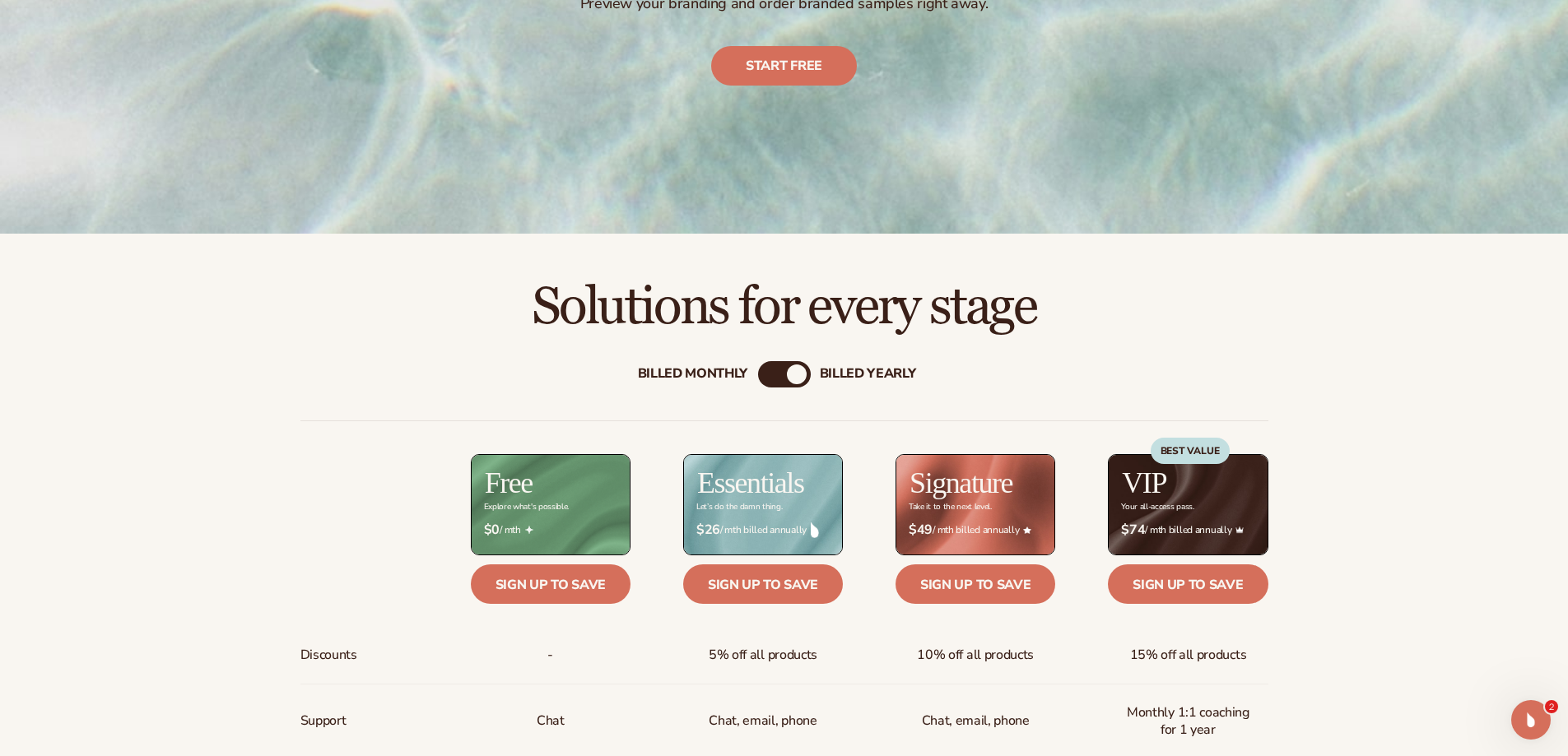 click on "Billed Monthly" at bounding box center (693, 373) 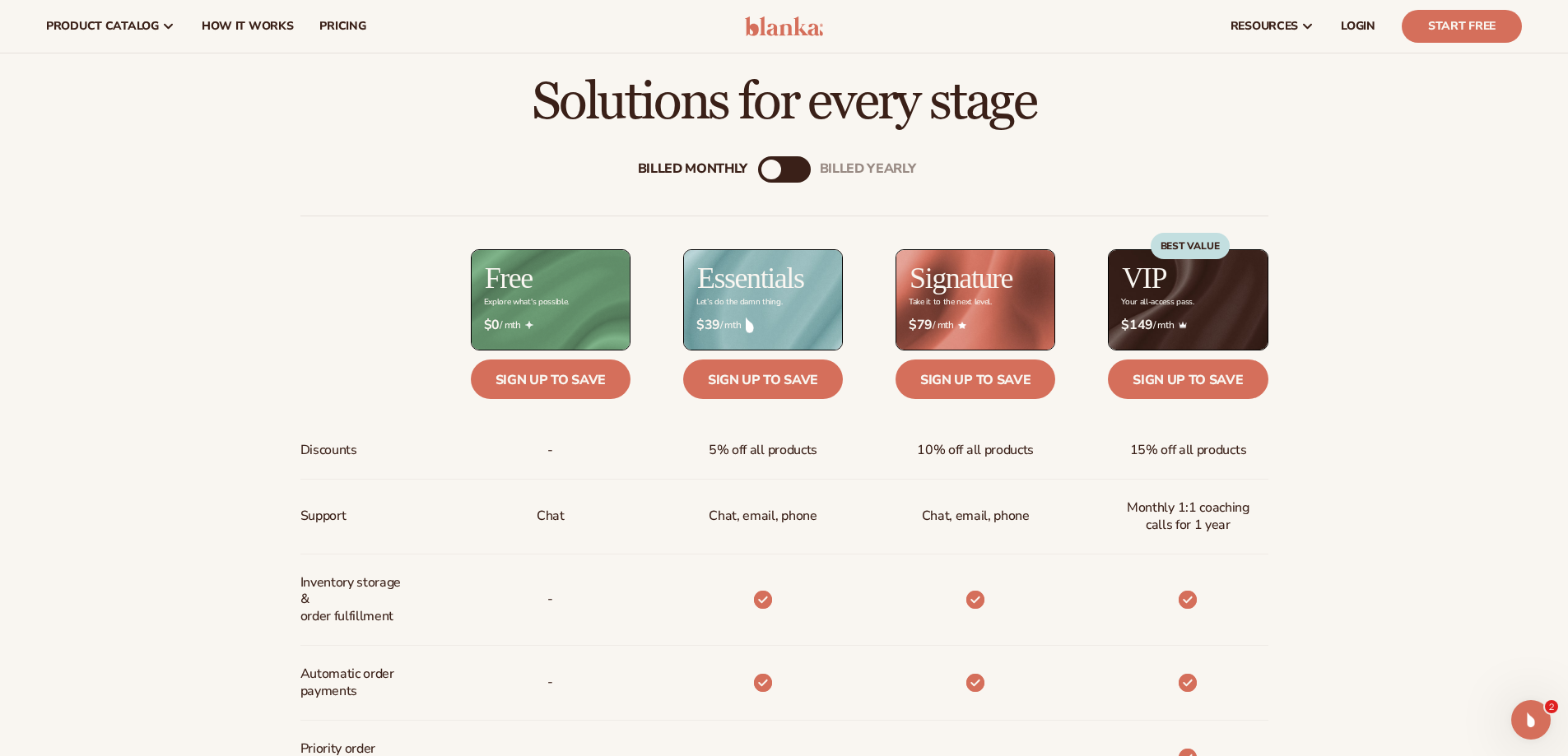 scroll, scrollTop: 576, scrollLeft: 0, axis: vertical 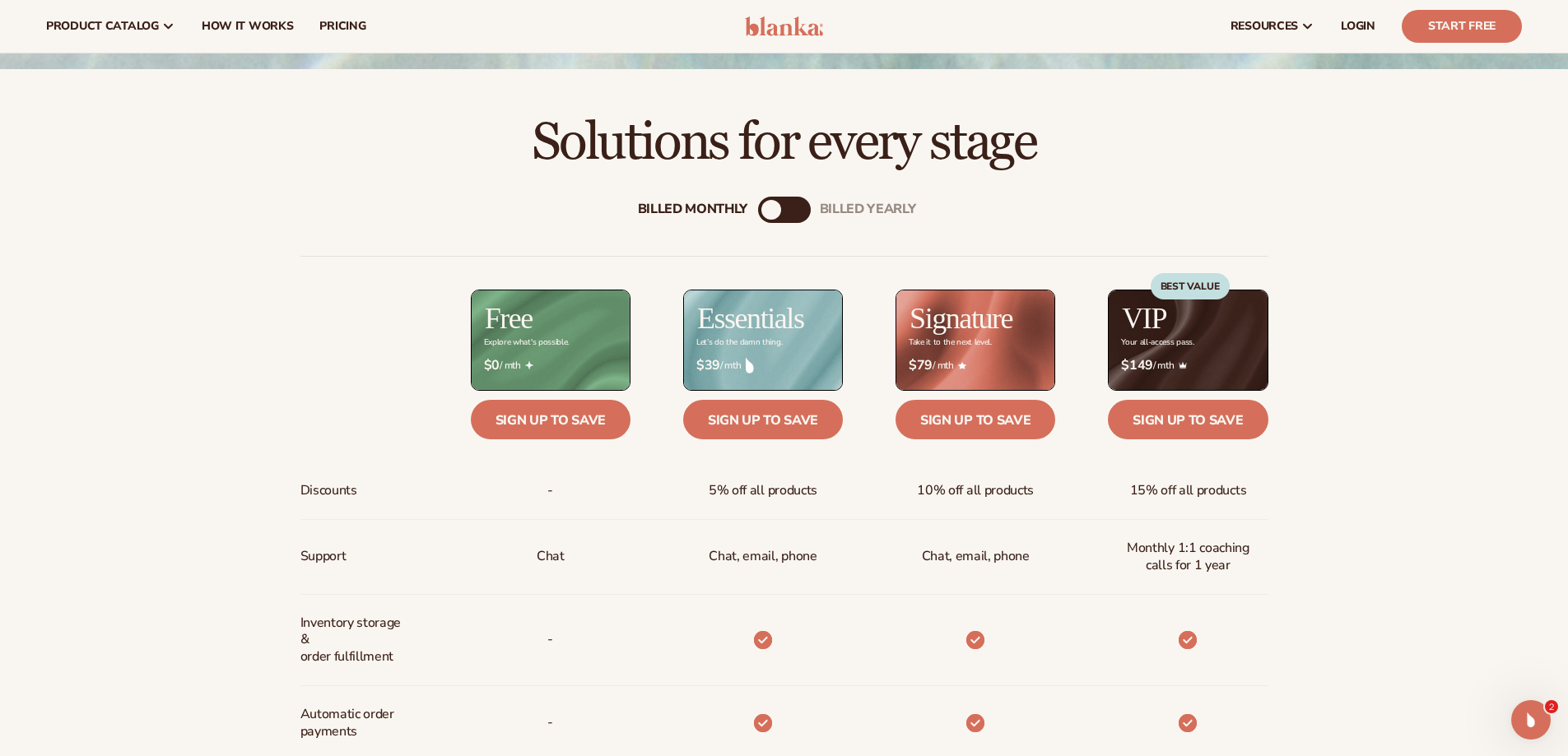 click on "Billed Monthly
billed Yearly" at bounding box center [784, 210] 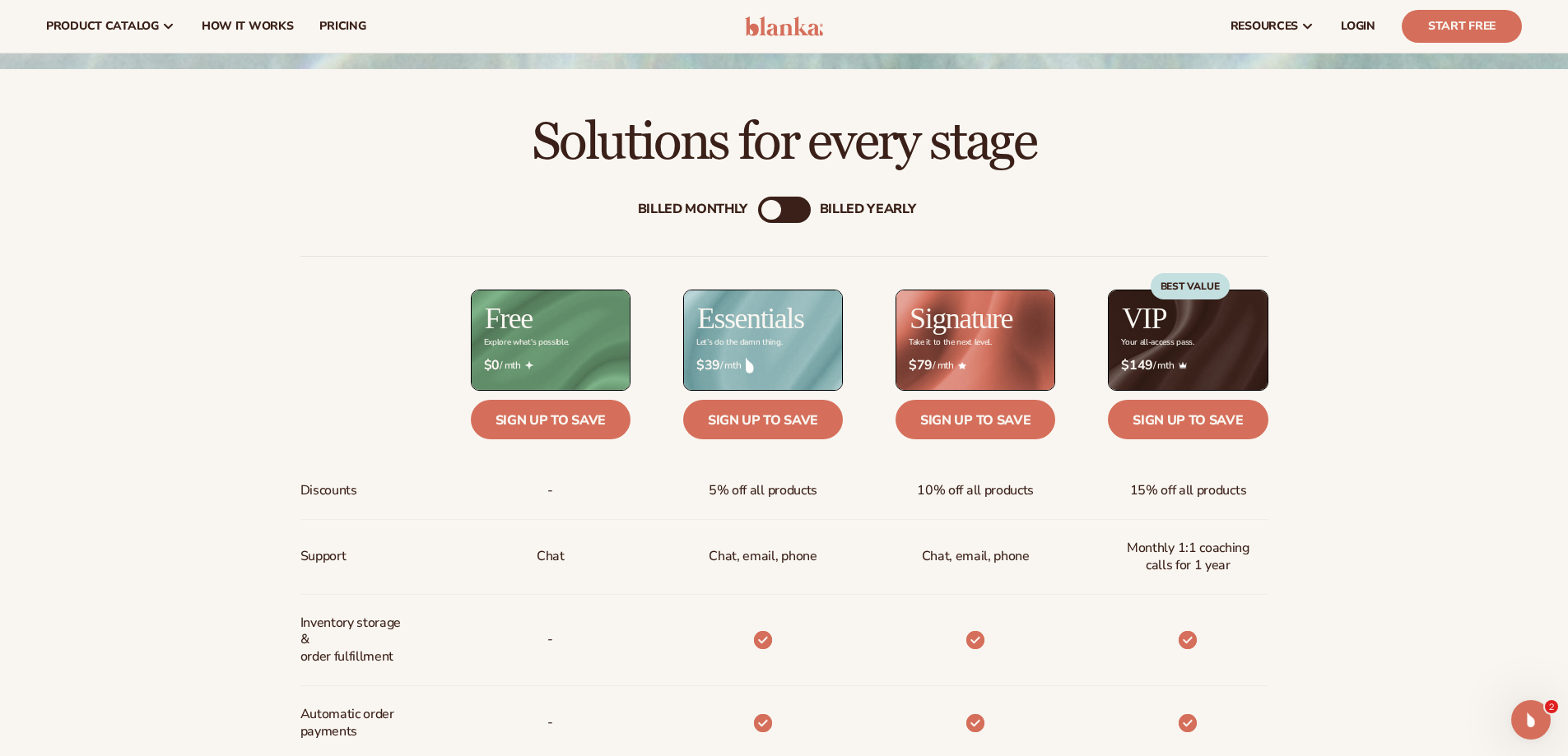 click on "billed Yearly" at bounding box center (868, 209) 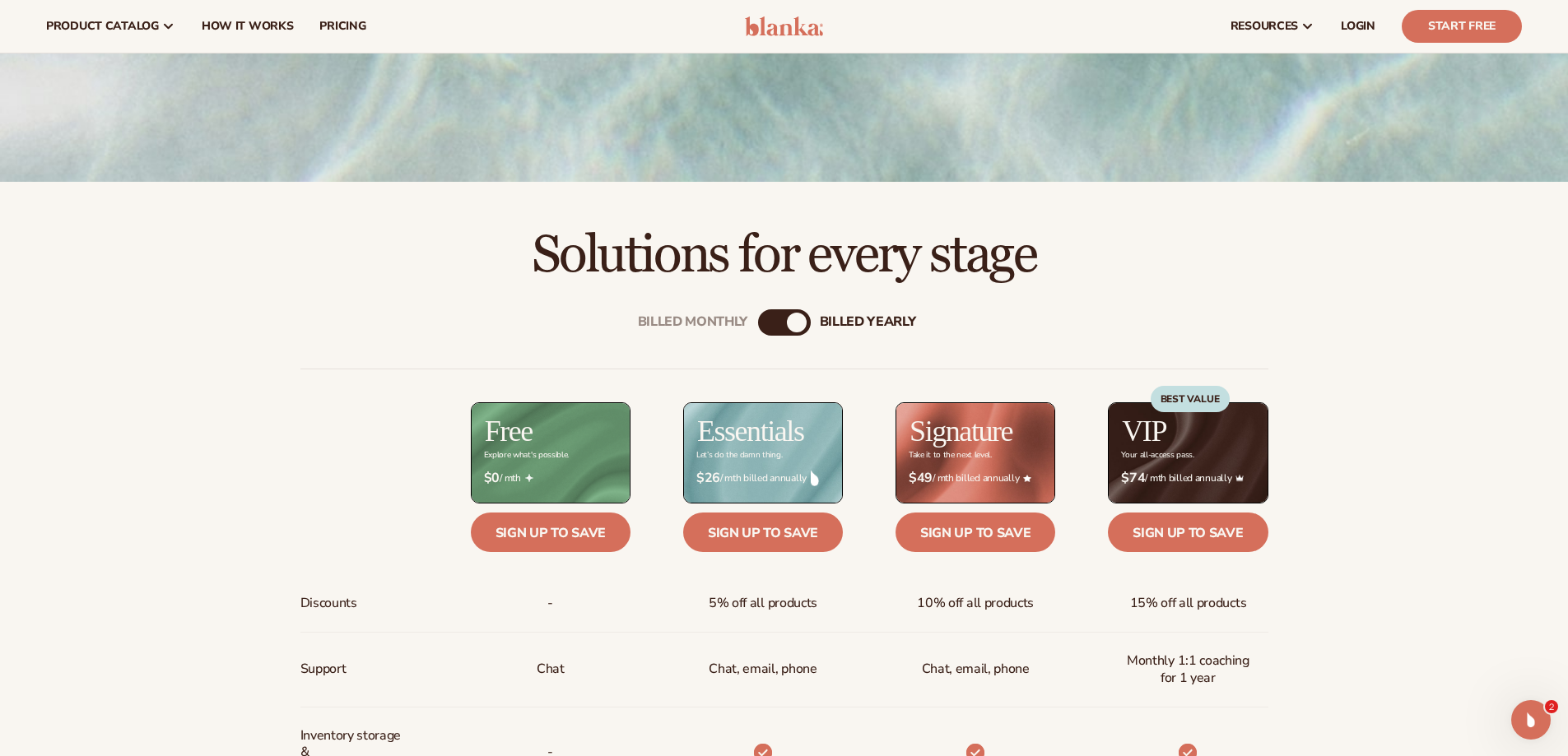 scroll, scrollTop: 247, scrollLeft: 0, axis: vertical 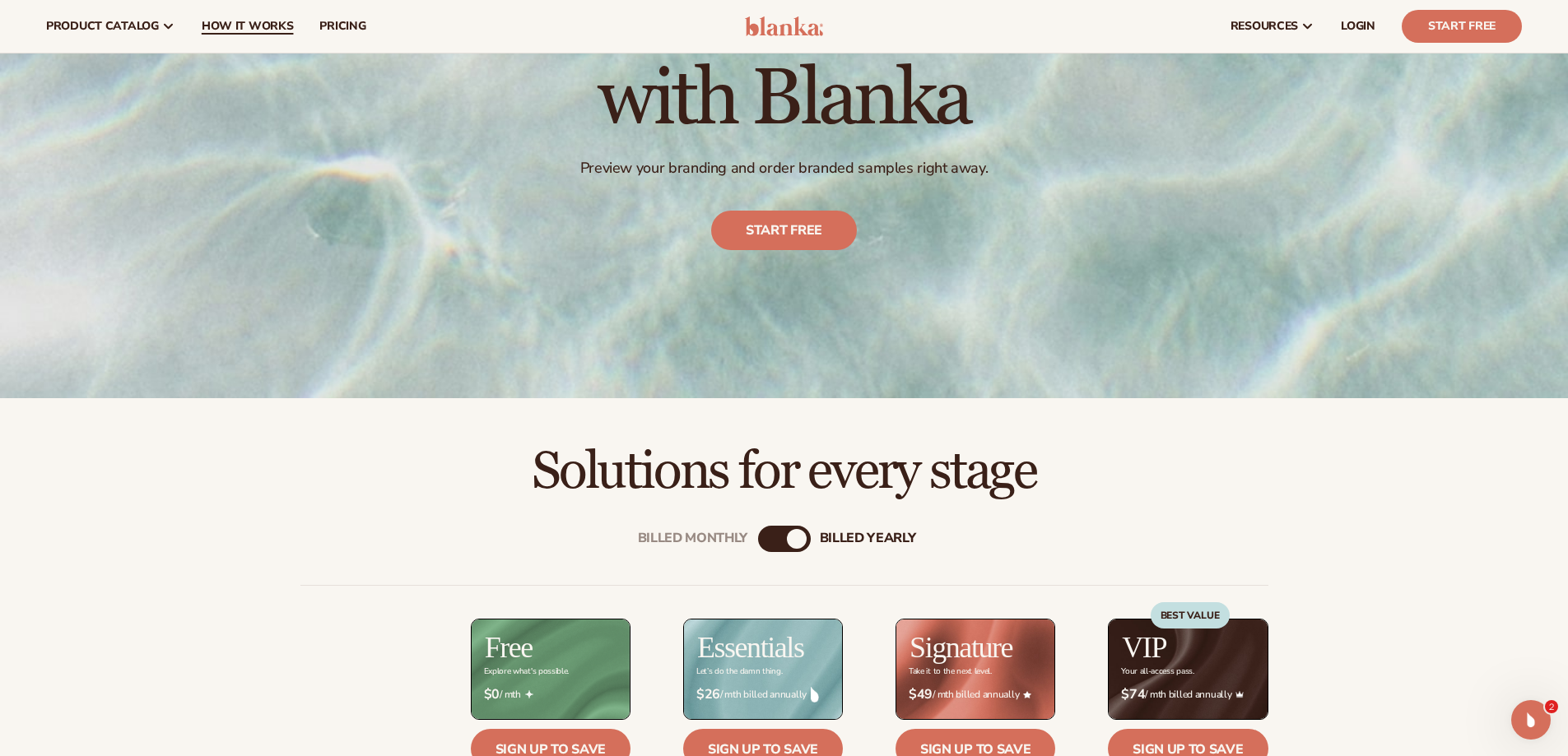 click on "How It Works" at bounding box center [248, 26] 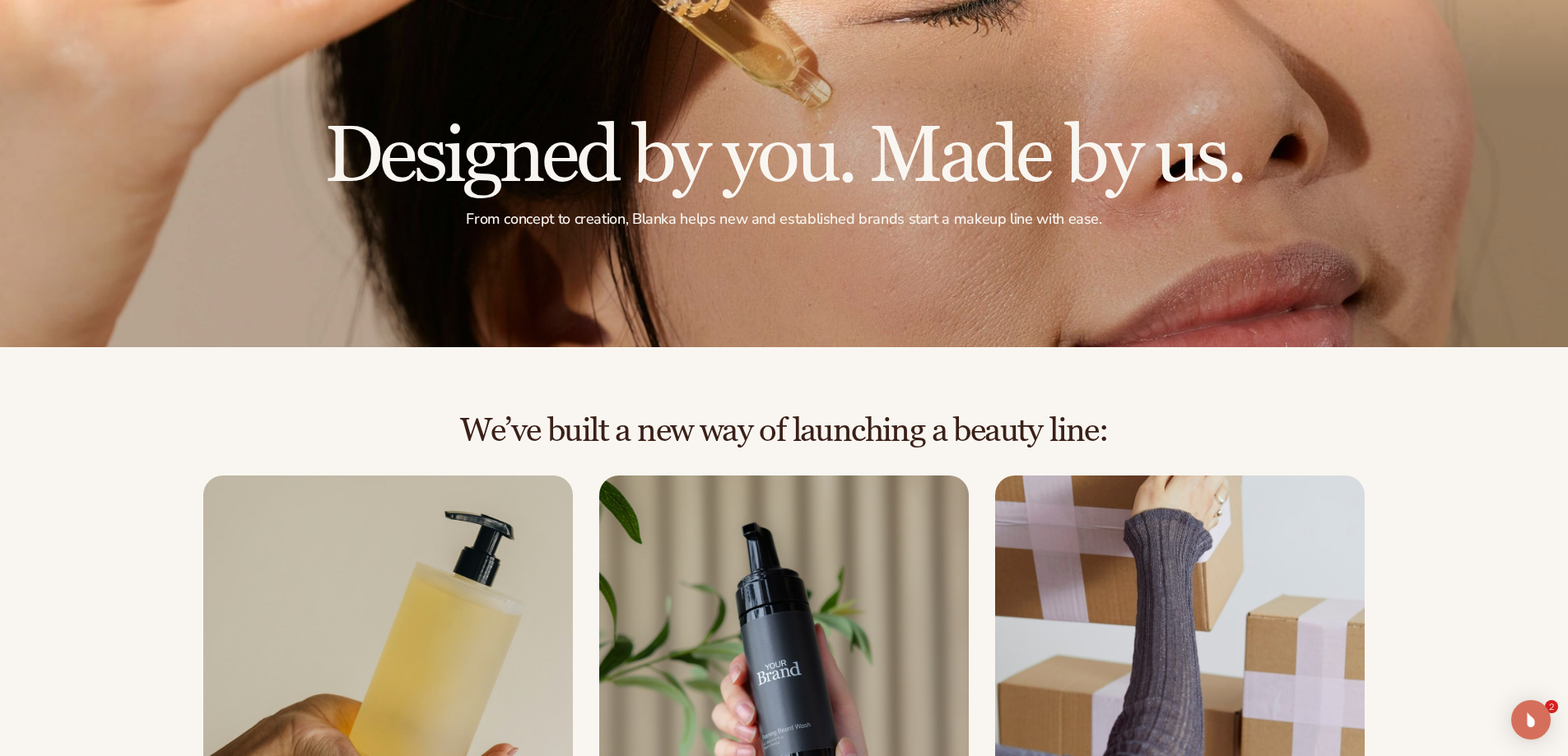 scroll, scrollTop: 411, scrollLeft: 0, axis: vertical 